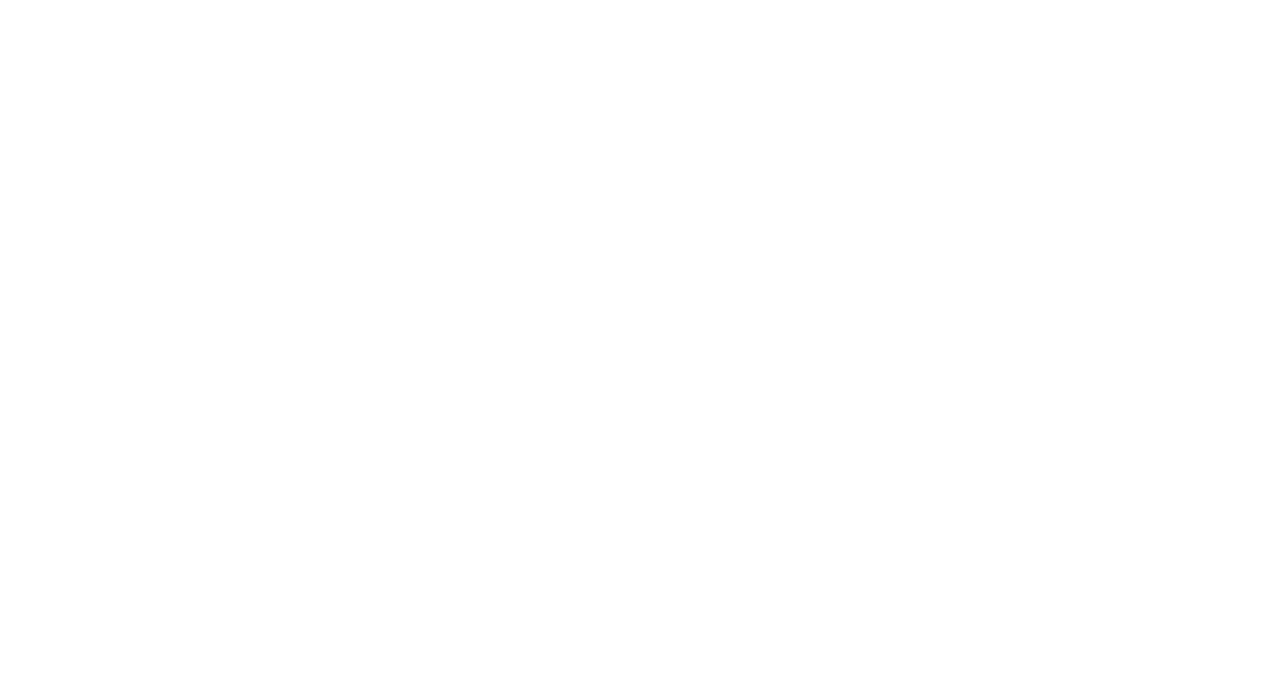 scroll, scrollTop: 0, scrollLeft: 0, axis: both 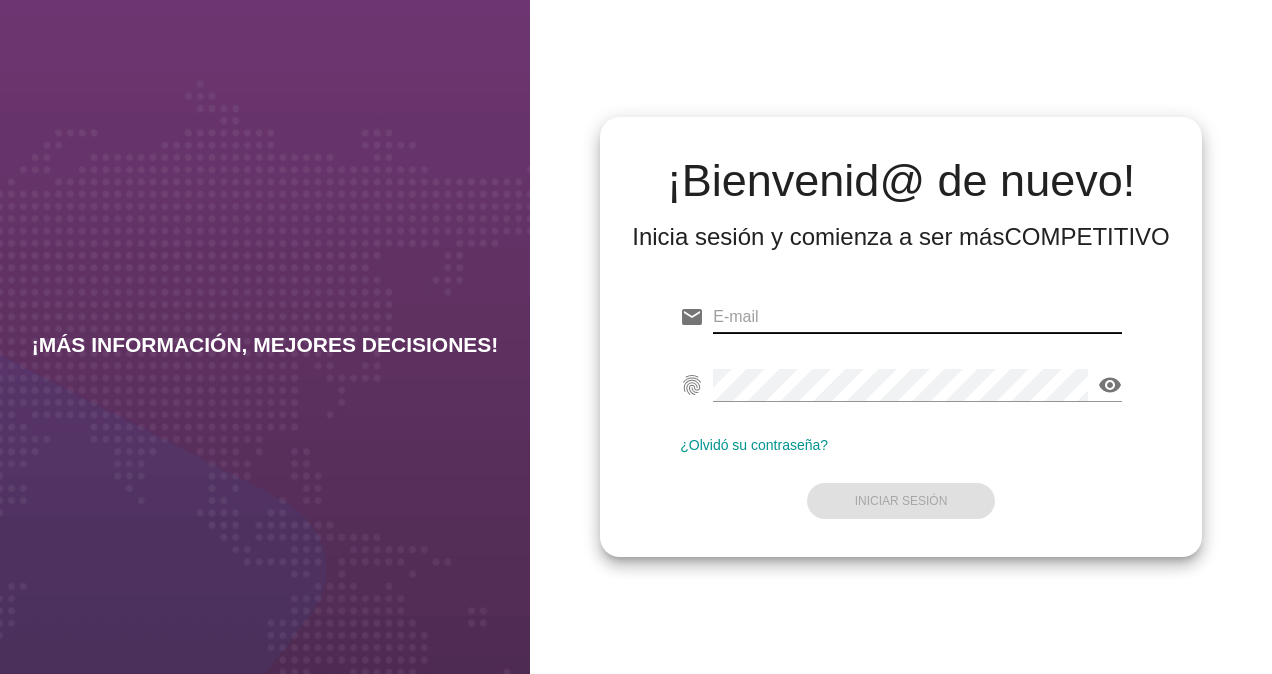 click at bounding box center [917, 317] 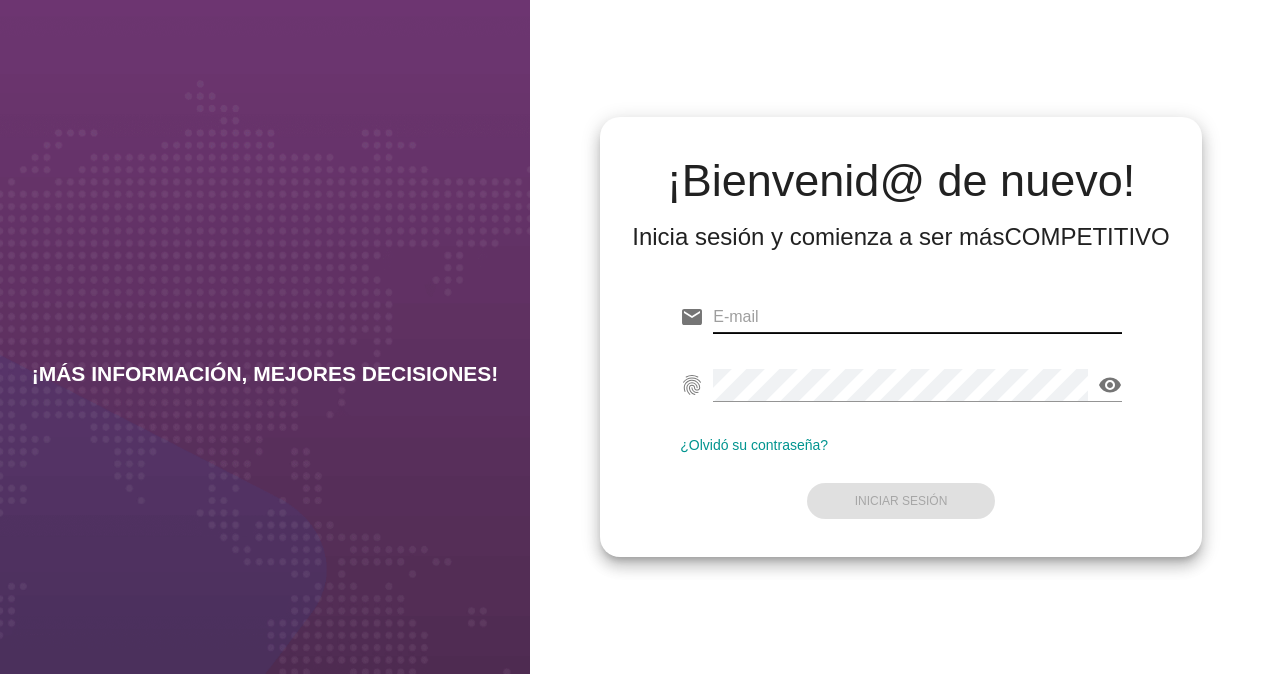 type on "[FIRST].[LAST]@[DOMAIN].com" 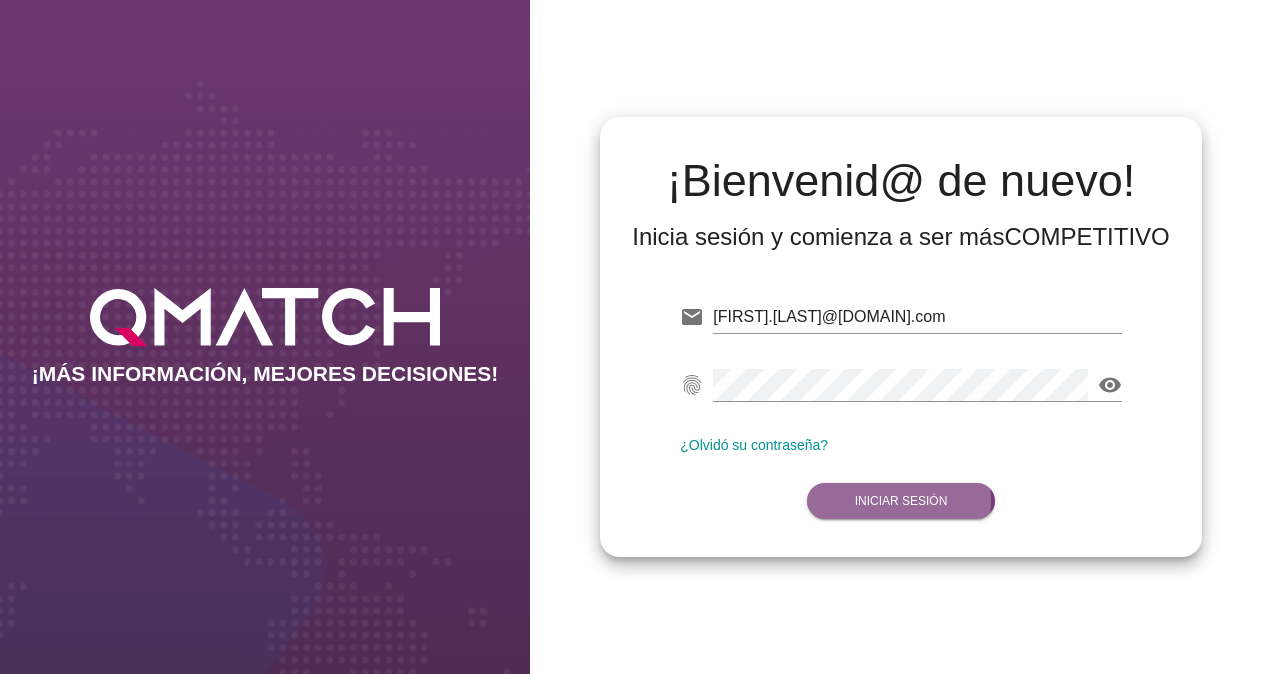 click on "Iniciar Sesión" at bounding box center [901, 501] 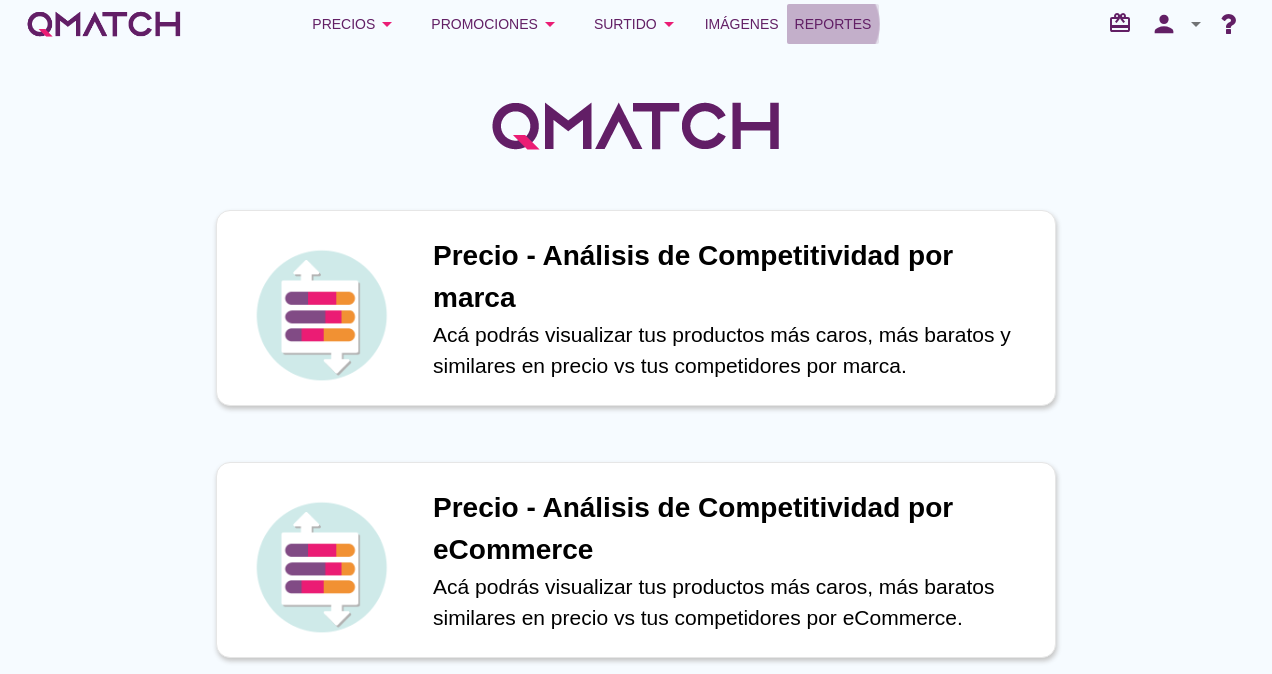 click on "Reportes" at bounding box center [833, 24] 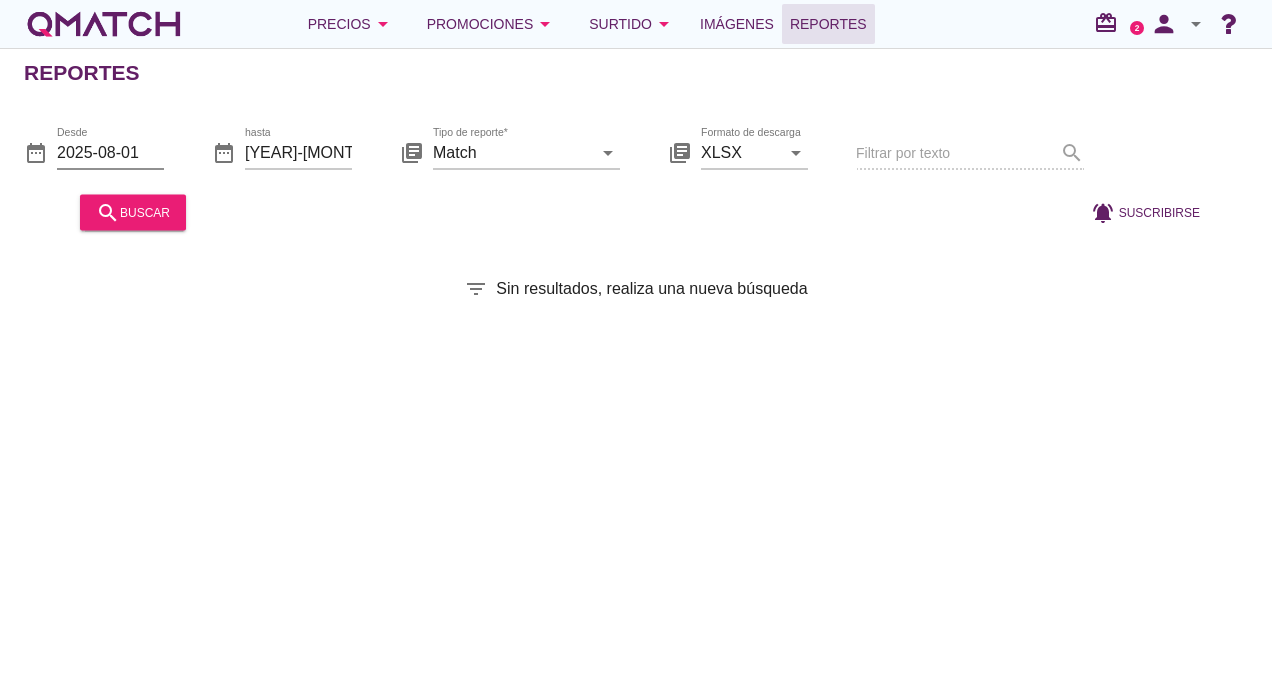 click on "2025-08-01" at bounding box center [110, 152] 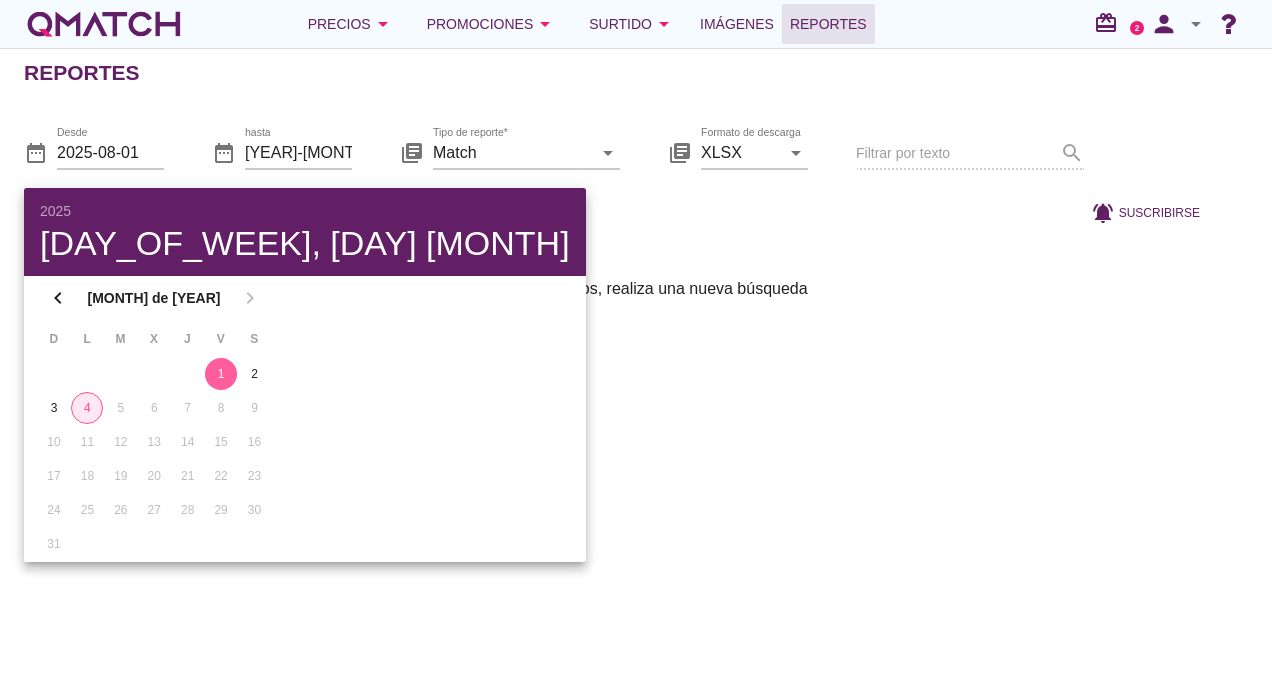 click on "4" at bounding box center (87, 408) 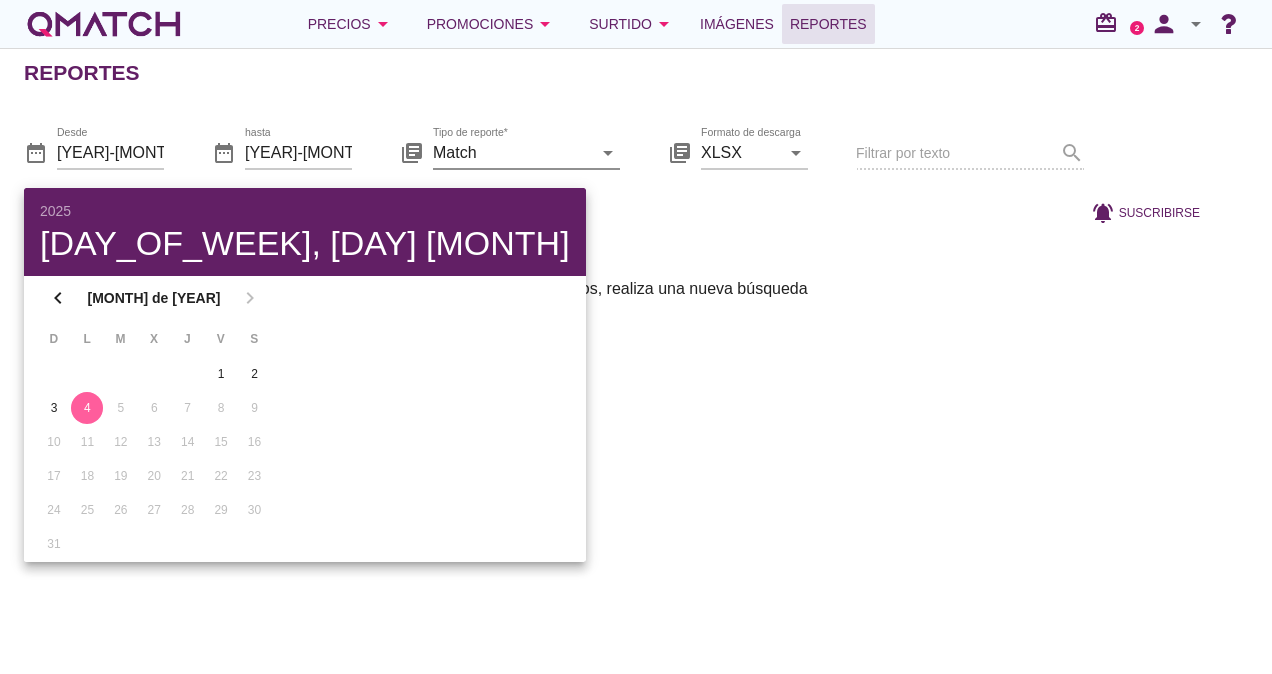 click on "Match" at bounding box center [512, 152] 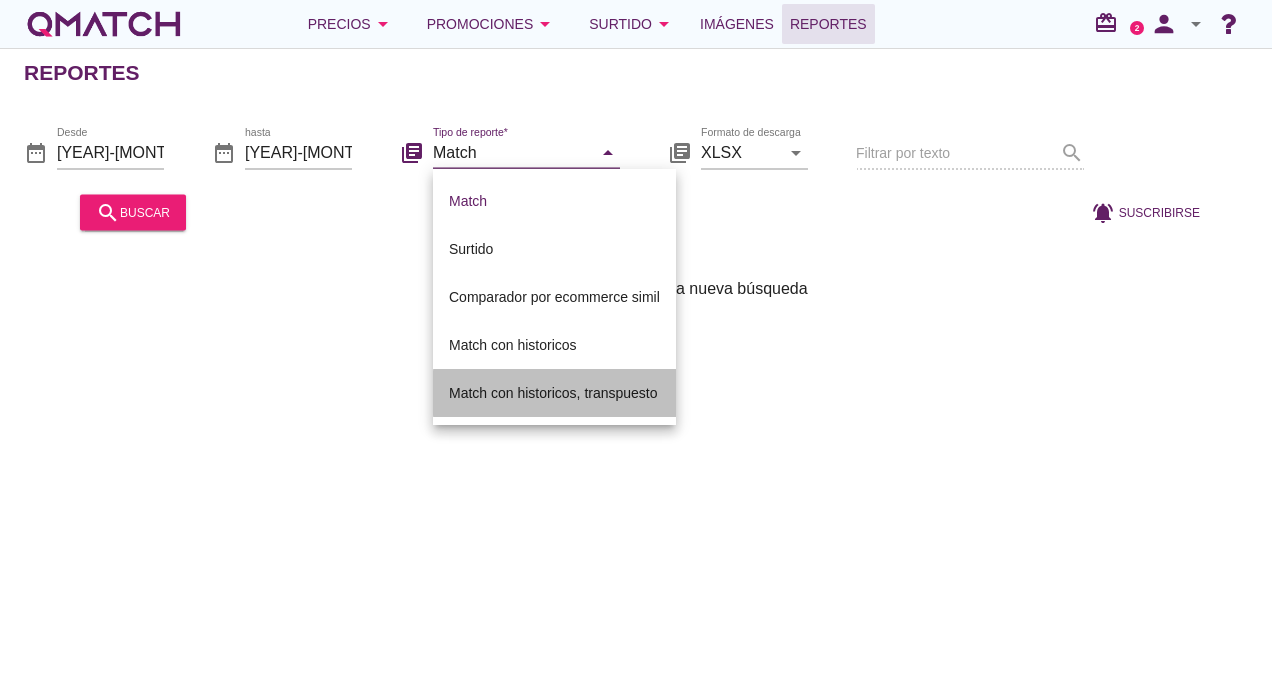 click on "Match con historicos, transpuesto" at bounding box center [554, 393] 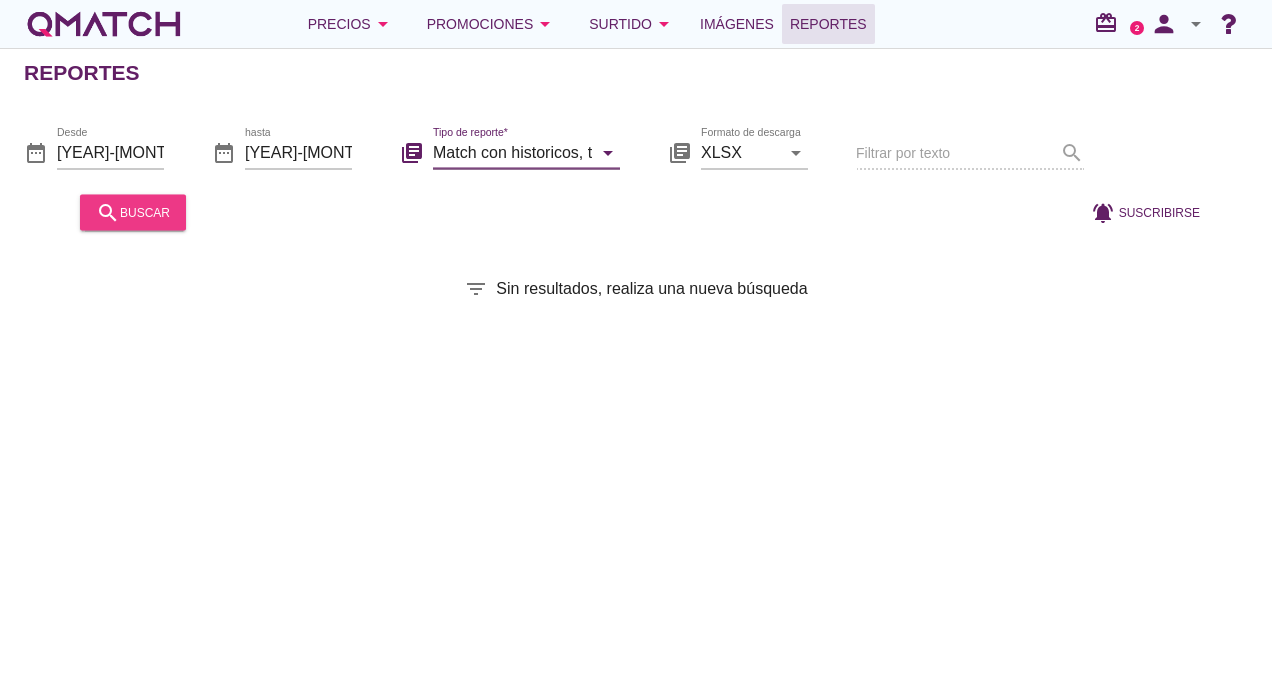 click on "search" at bounding box center [108, 212] 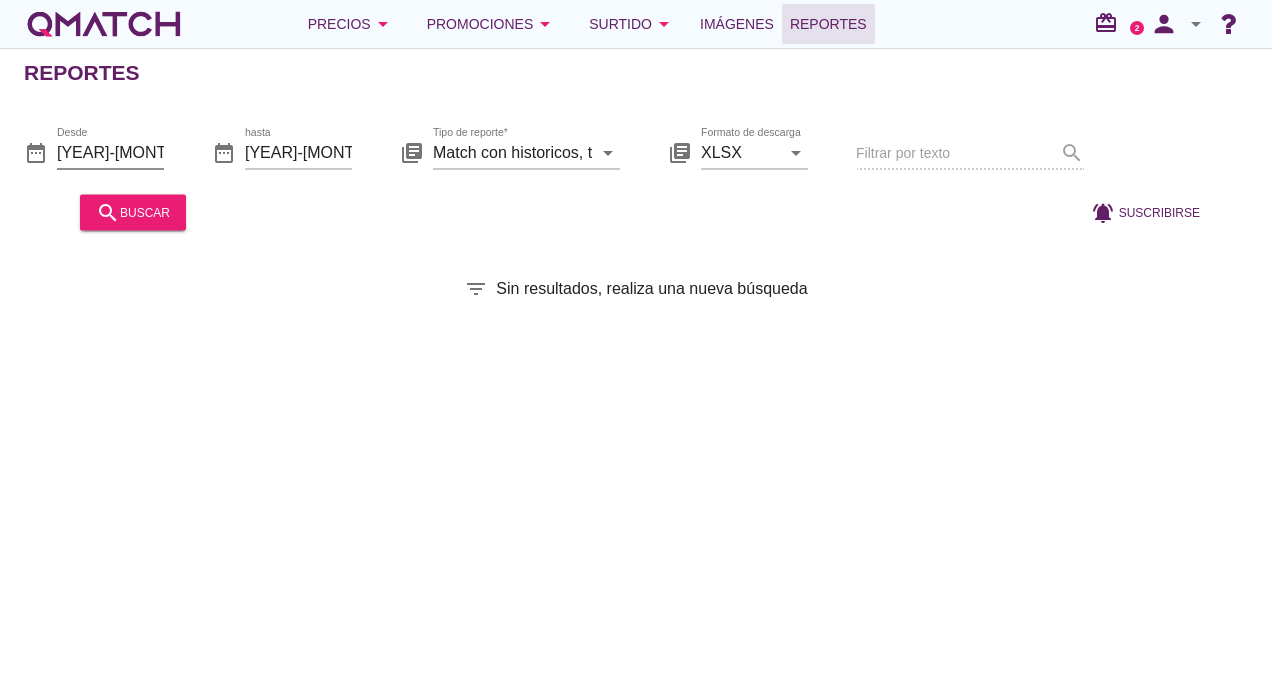 click on "[YEAR]-[MONTH]-[DAY]" at bounding box center [110, 152] 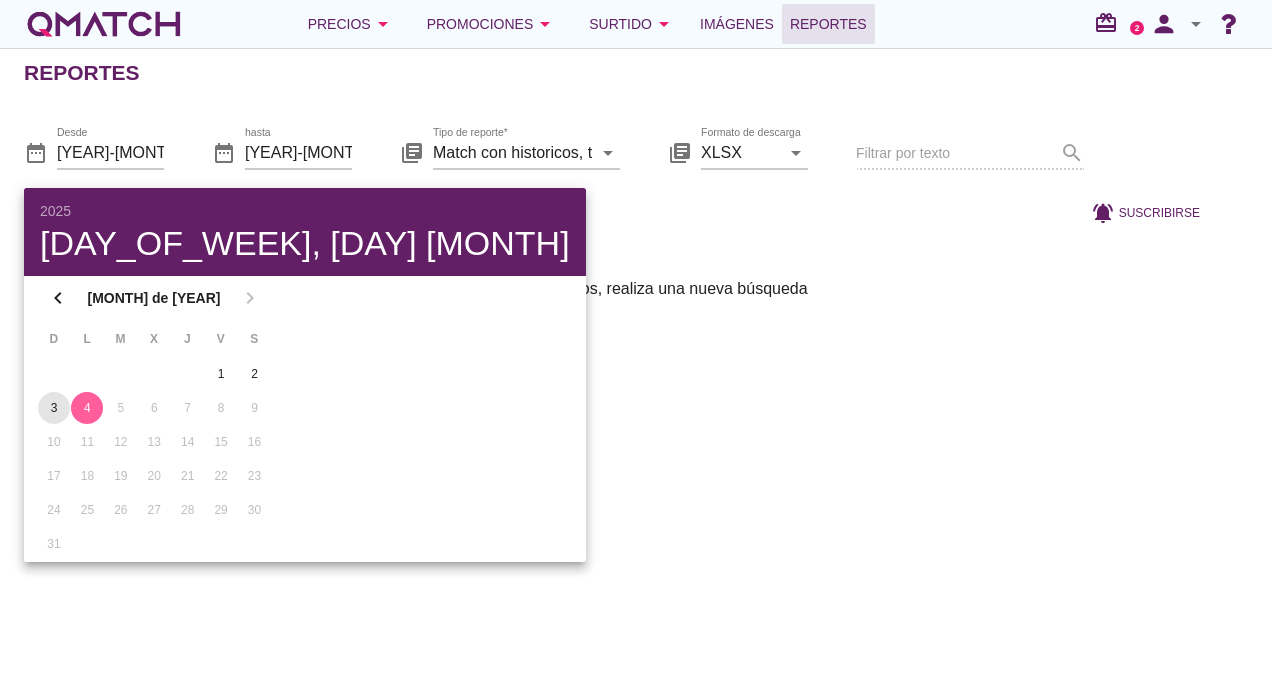click on "3" at bounding box center [54, 408] 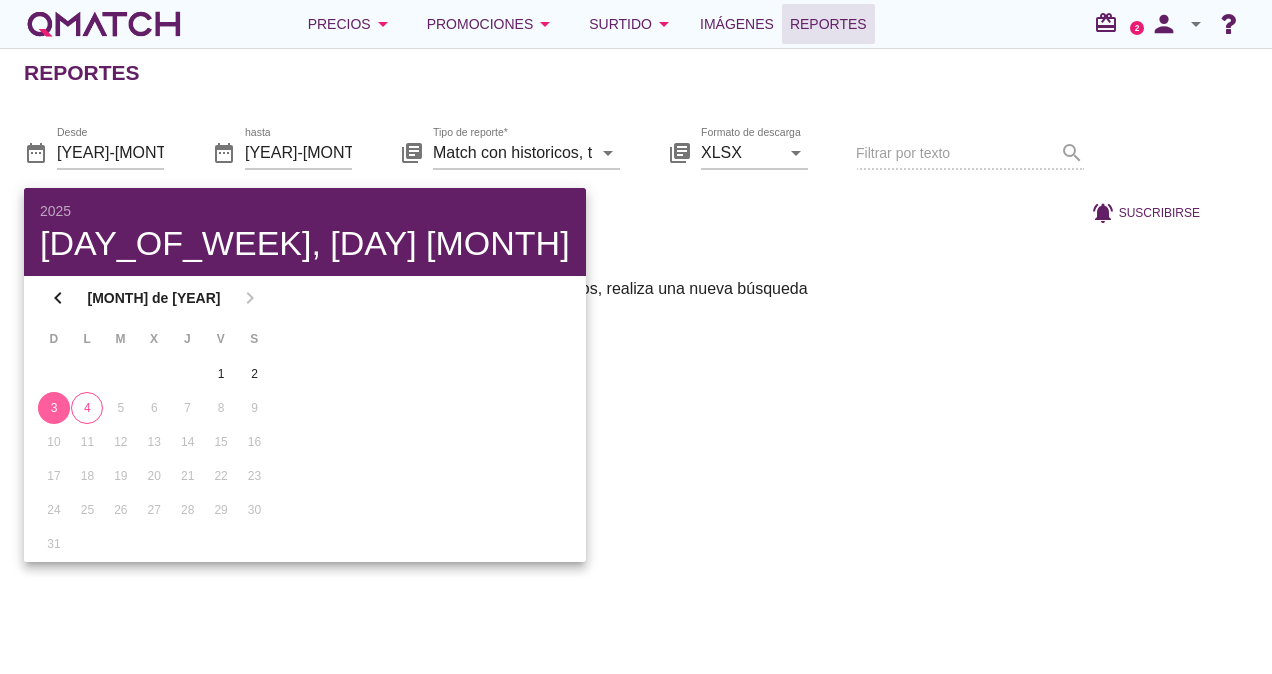 click at bounding box center [630, 212] 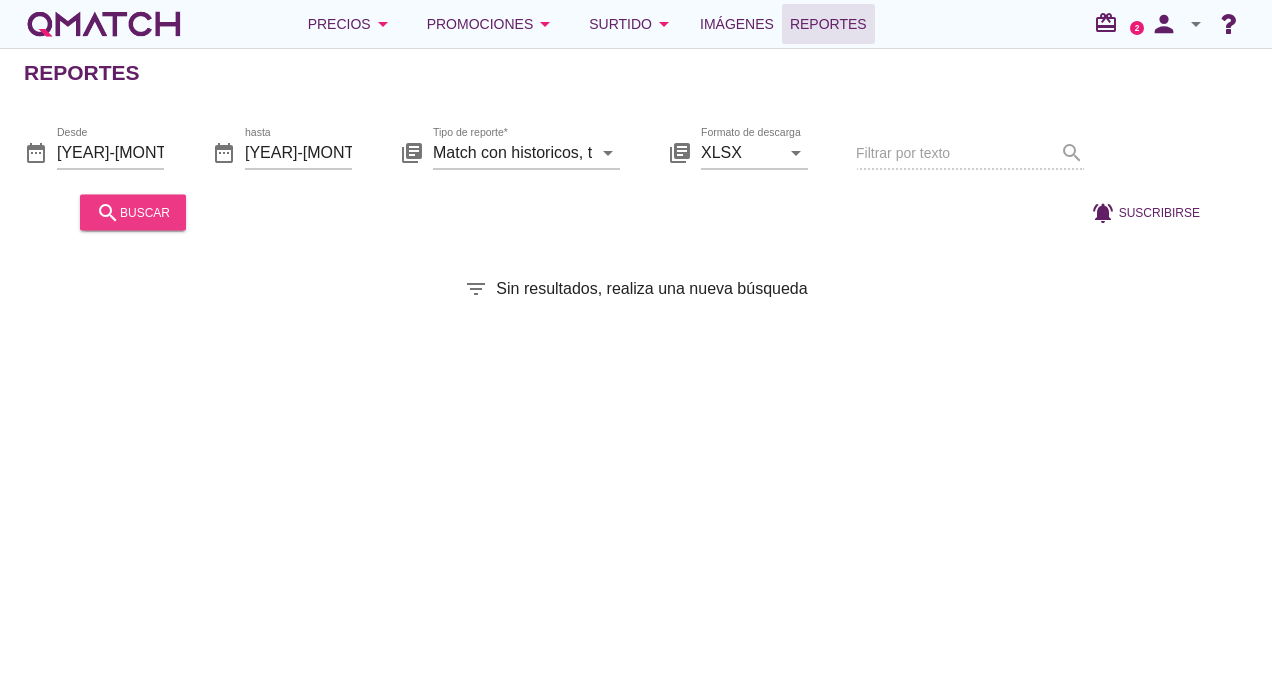 click on "search
buscar" at bounding box center [133, 212] 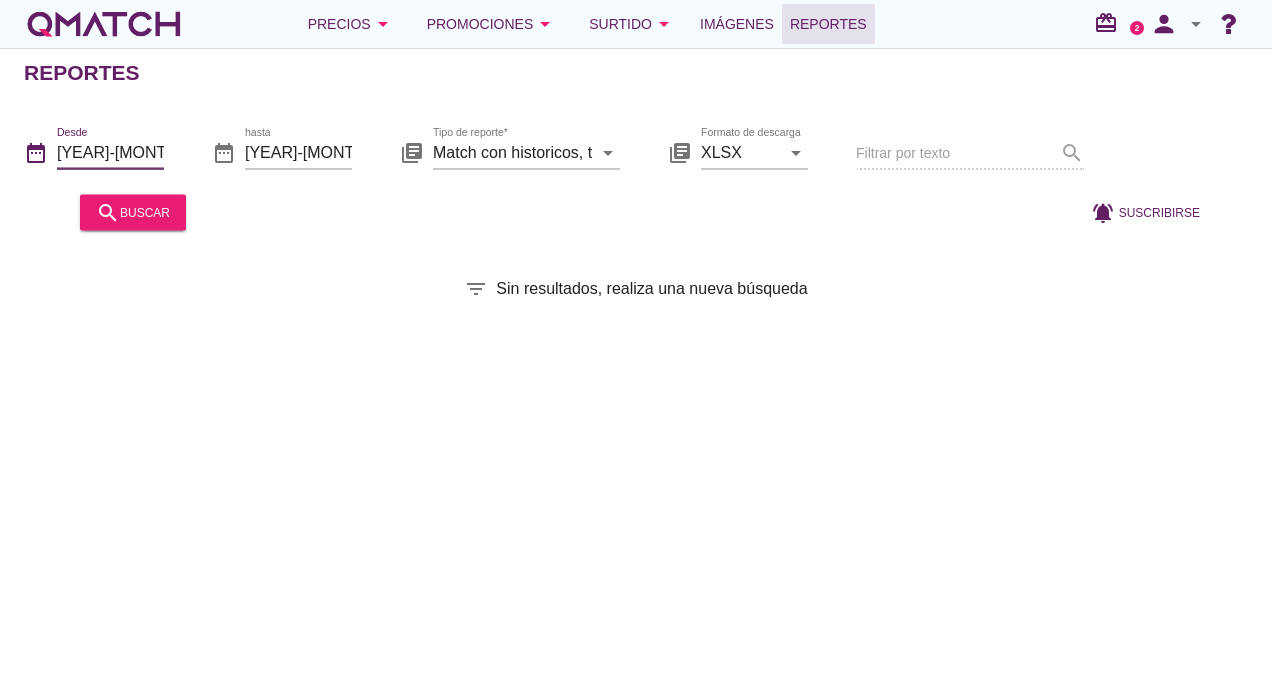 click on "[YEAR]-[MONTH]-[DAY]" at bounding box center (110, 152) 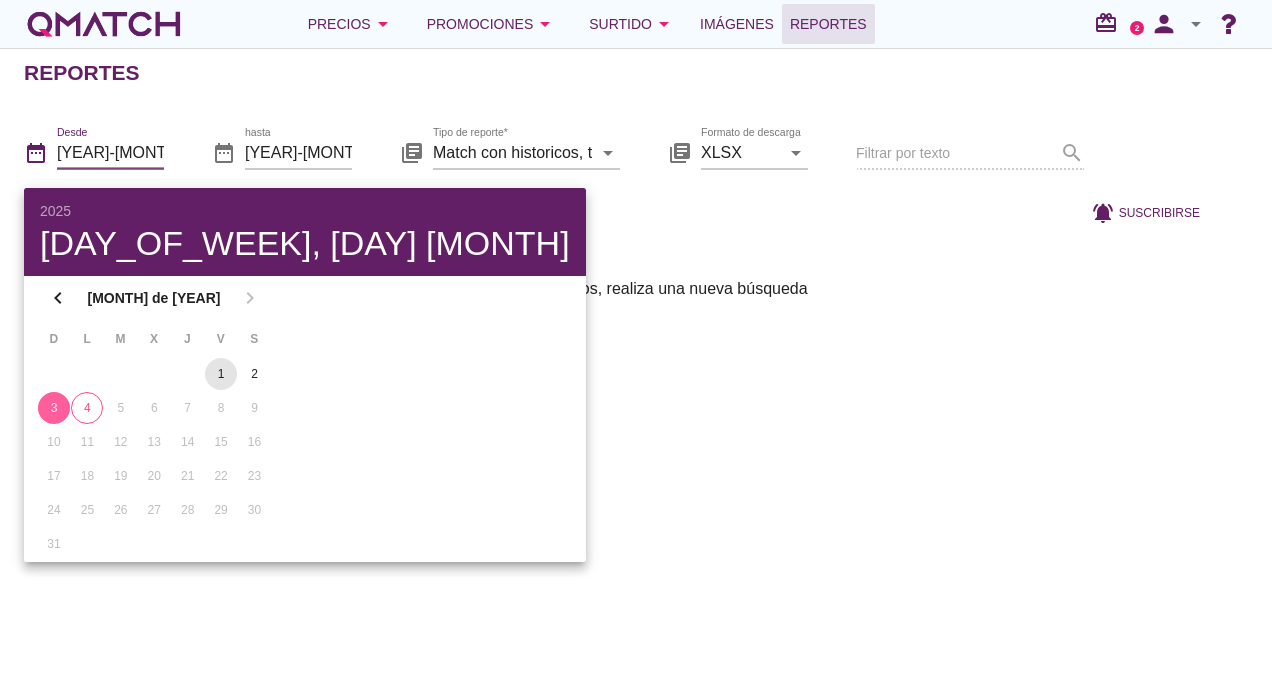 click on "1" at bounding box center (221, 374) 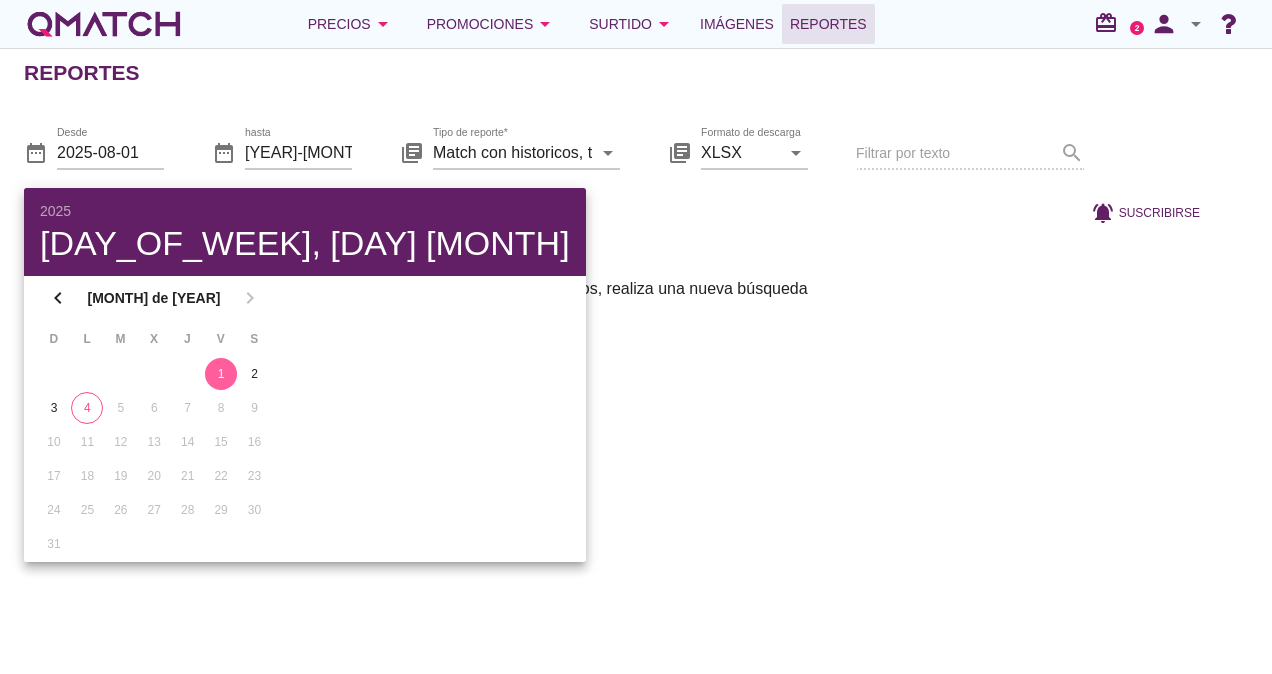 click on "Reportes date_range Desde [YEAR]-[MONTH]-[DAY] date_range hasta [YEAR]-[MONTH]-[DAY] library_books Tipo de reporte* Match con historicos, transpuesto arrow_drop_down library_books Formato de descarga XLSX arrow_drop_down Filtrar por texto search  search
buscar
notifications_active
Suscribirse filter_list Sin resultados, realiza una nueva búsqueda" at bounding box center (636, 361) 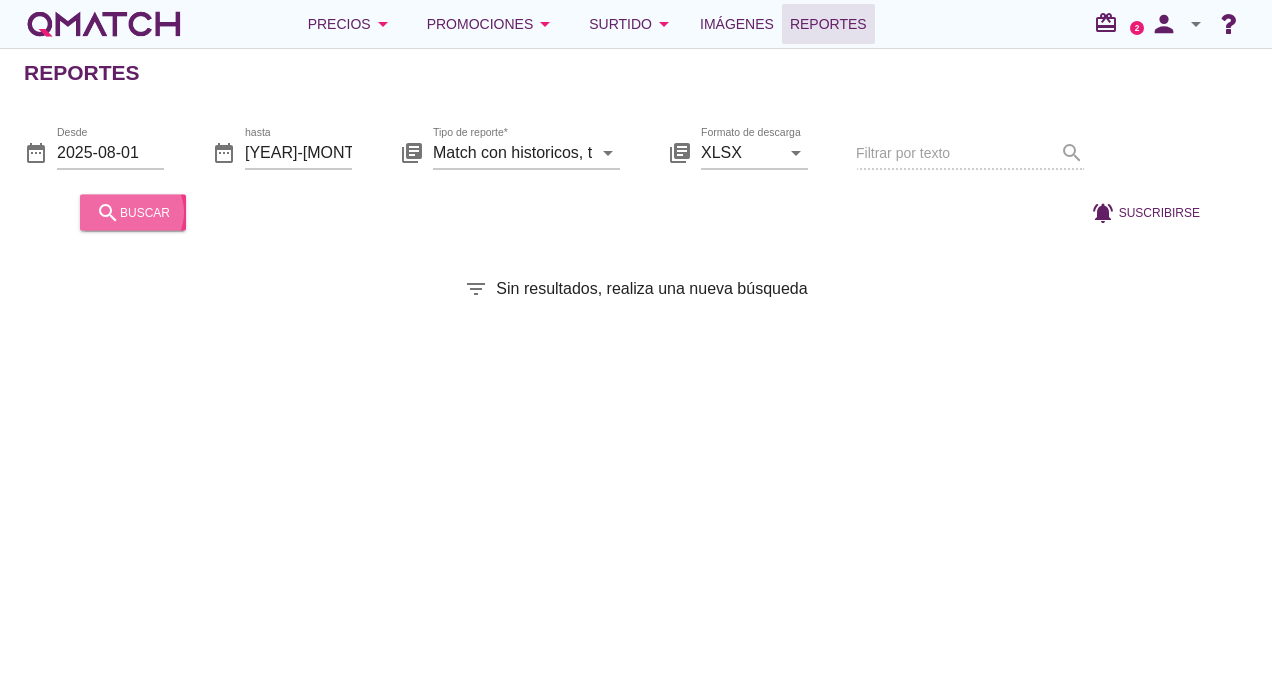 click on "search
buscar" at bounding box center [133, 212] 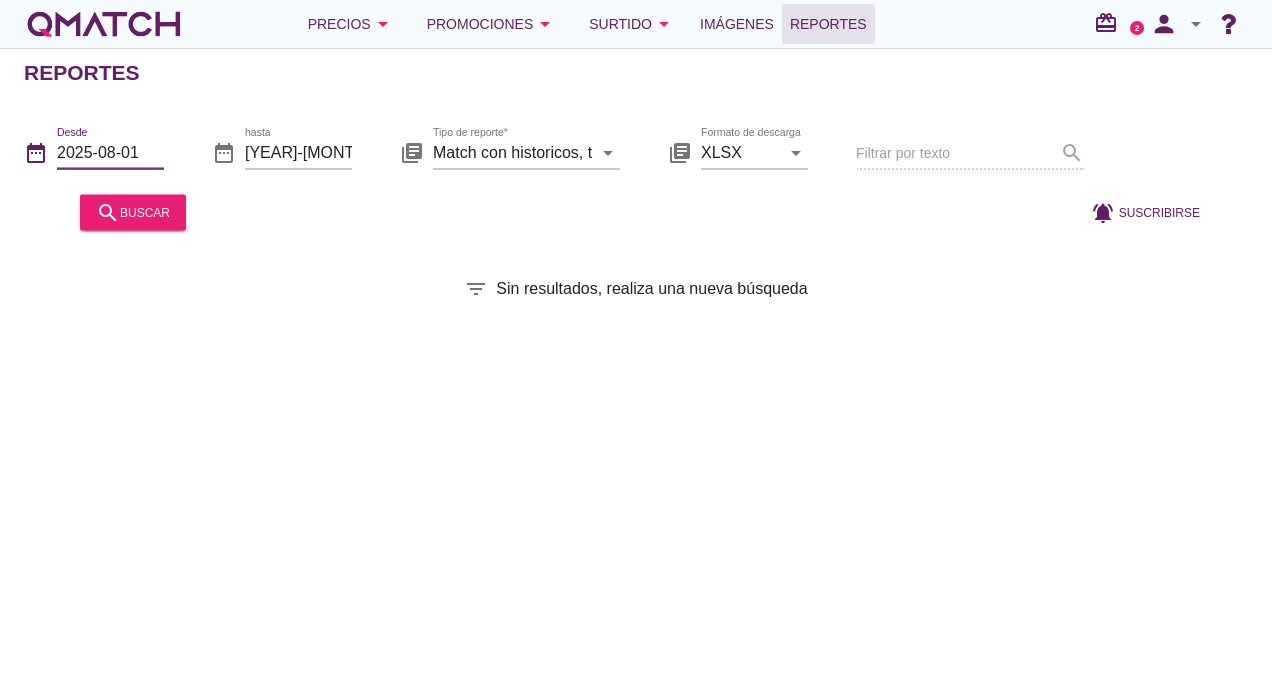 click on "2025-08-01" at bounding box center (110, 152) 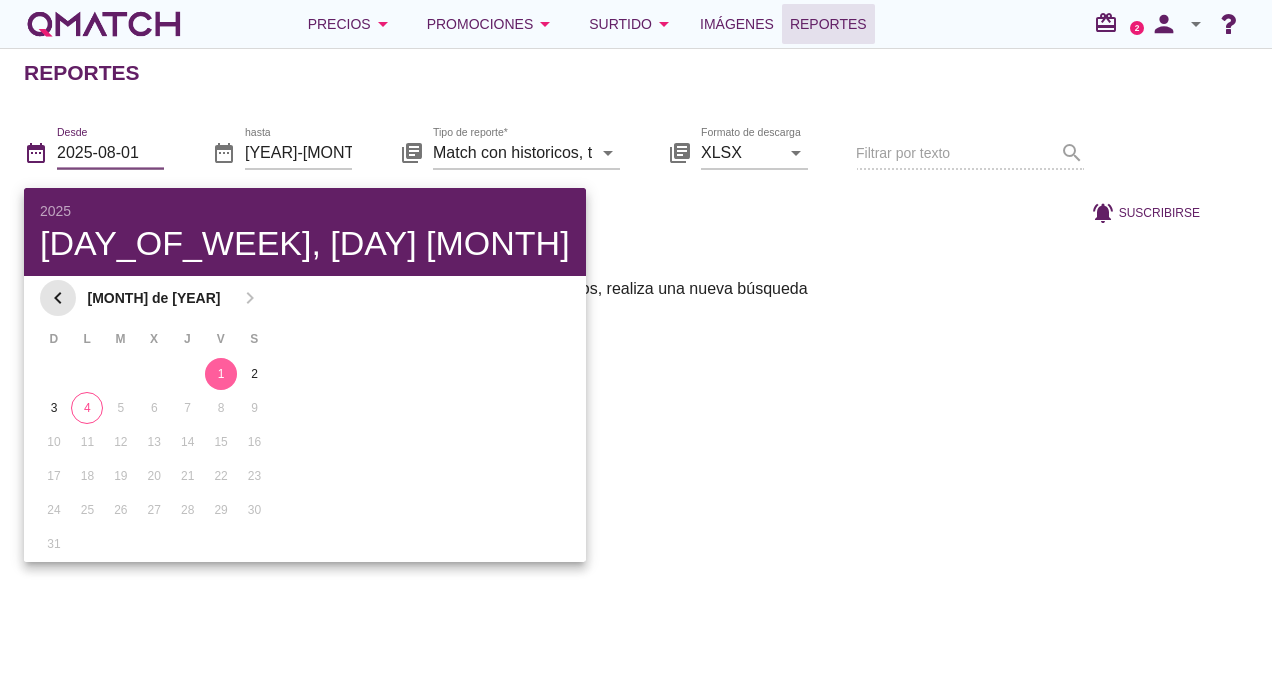 click on "chevron_left" at bounding box center [58, 298] 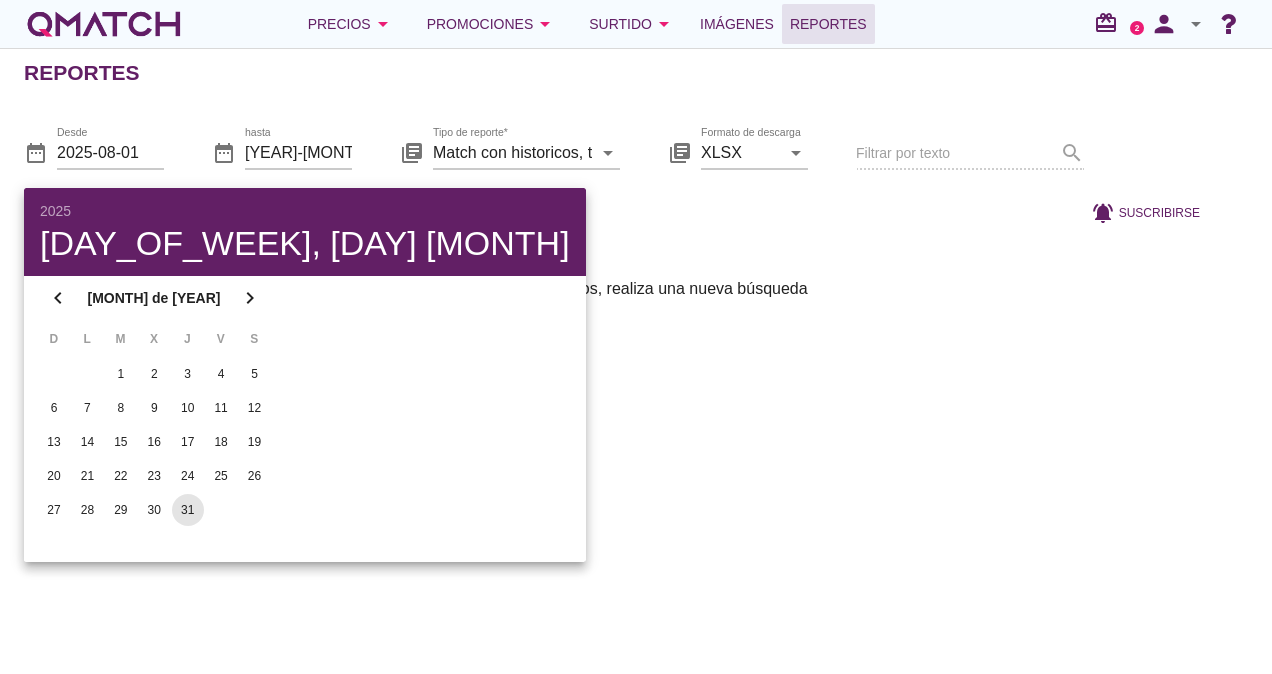 click on "31" at bounding box center (188, 510) 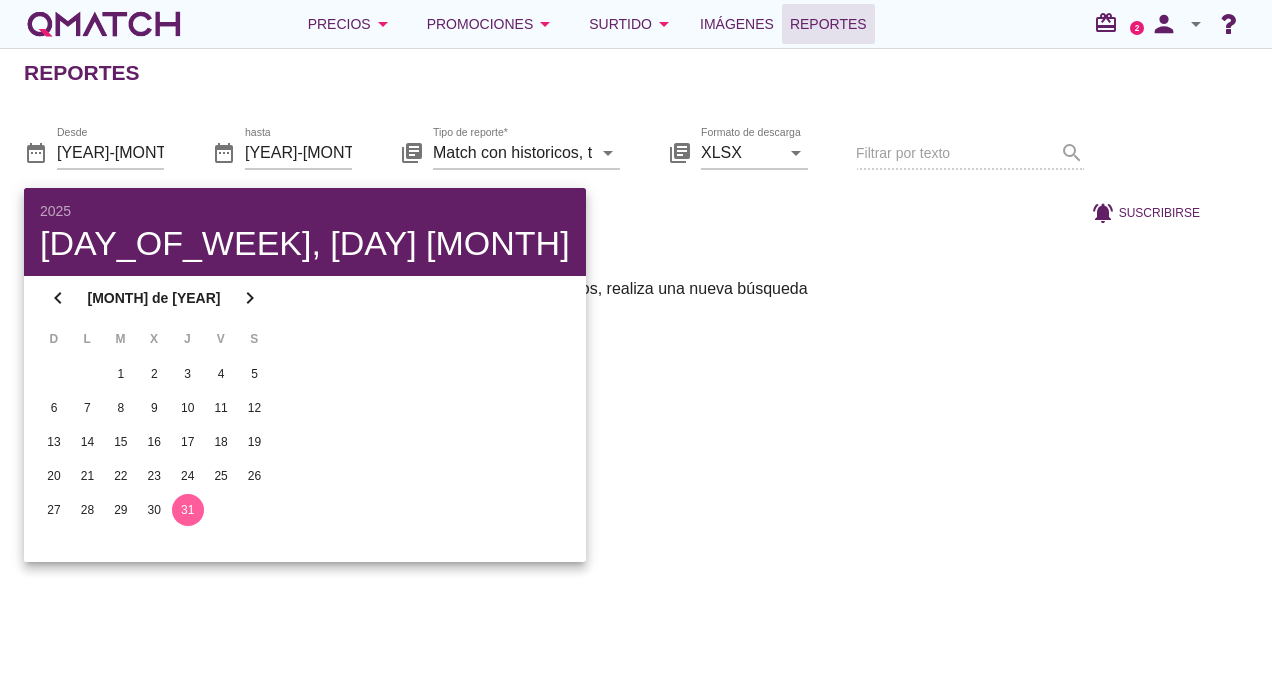 click on "Reportes date_range Desde [YEAR]-[MONTH]-[DAY] date_range hasta [YEAR]-[MONTH]-[DAY] library_books Tipo de reporte* Match con historicos, transpuesto arrow_drop_down library_books Formato de descarga XLSX arrow_drop_down Filtrar por texto search  search
buscar
notifications_active
Suscribirse filter_list Sin resultados, realiza una nueva búsqueda" at bounding box center [636, 361] 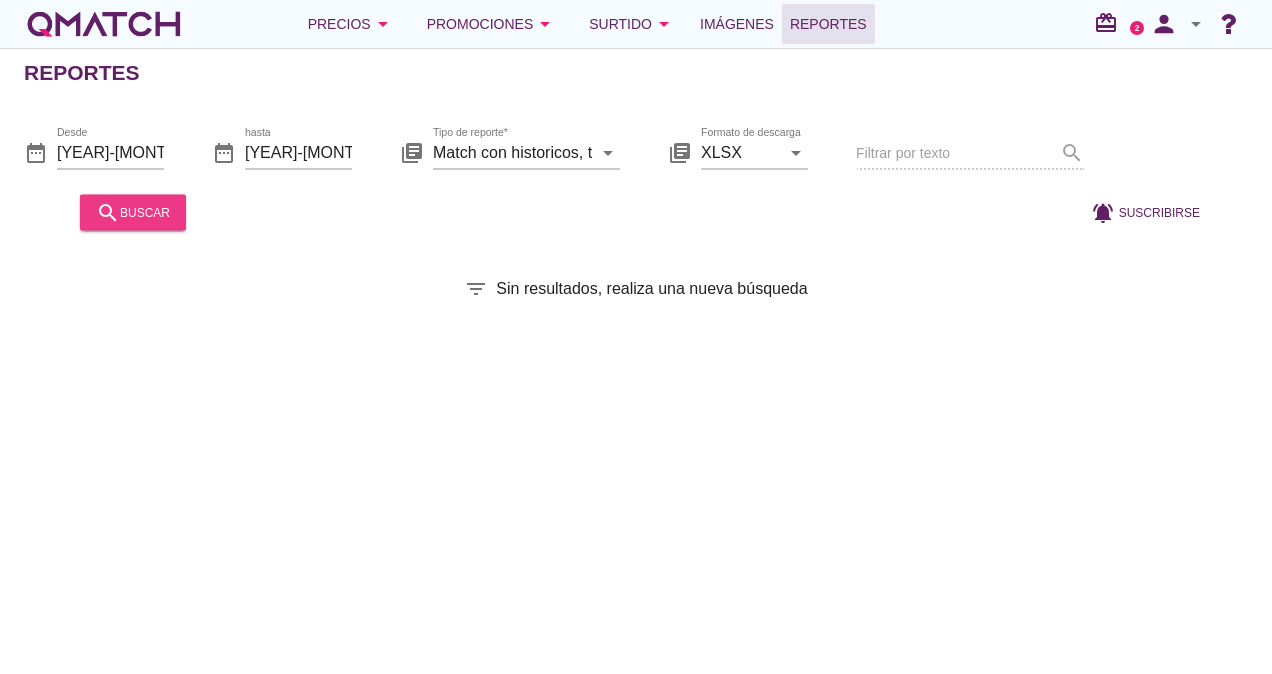 click on "search" at bounding box center (108, 212) 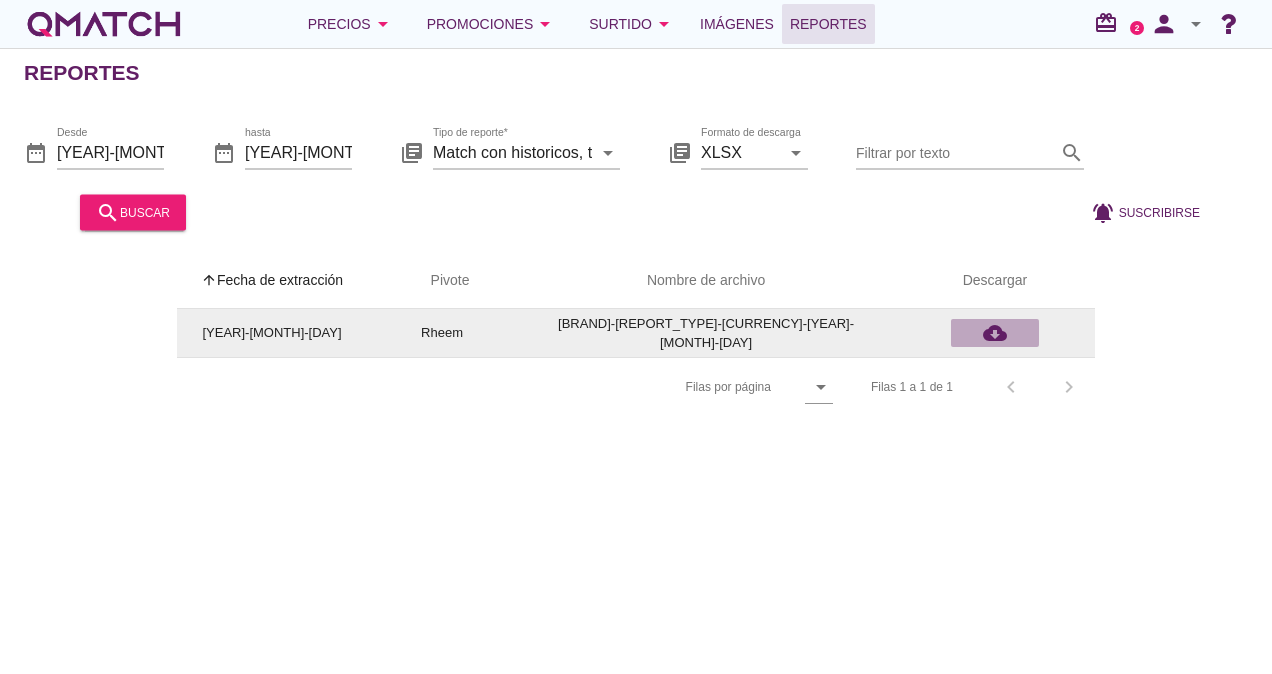 click on "cloud_download" at bounding box center [995, 333] 